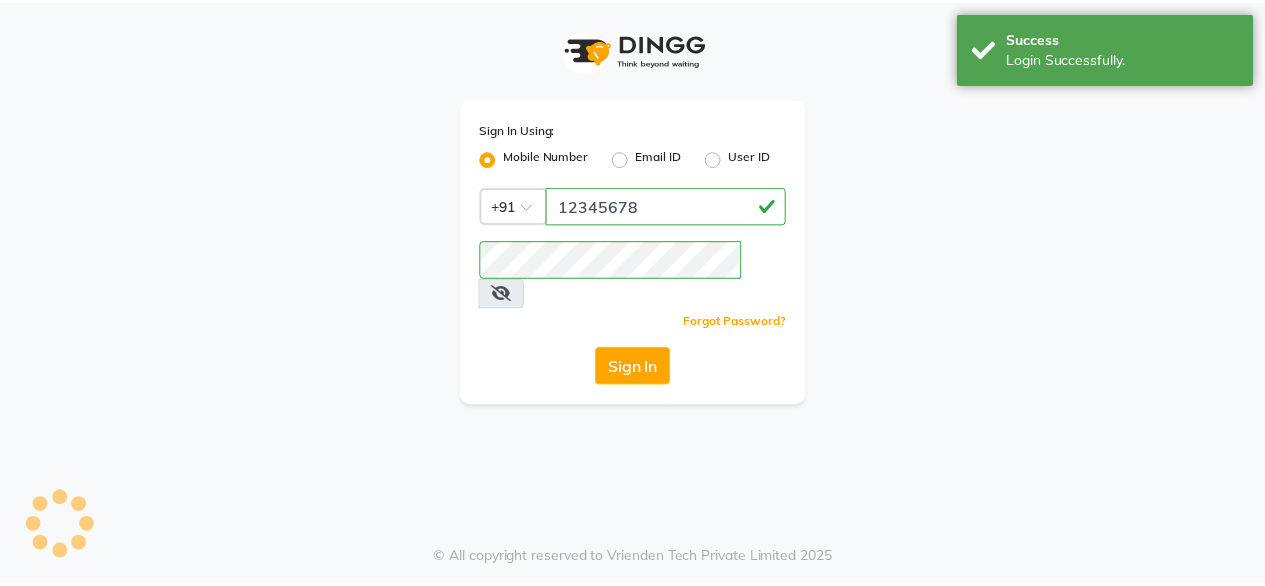 scroll, scrollTop: 0, scrollLeft: 0, axis: both 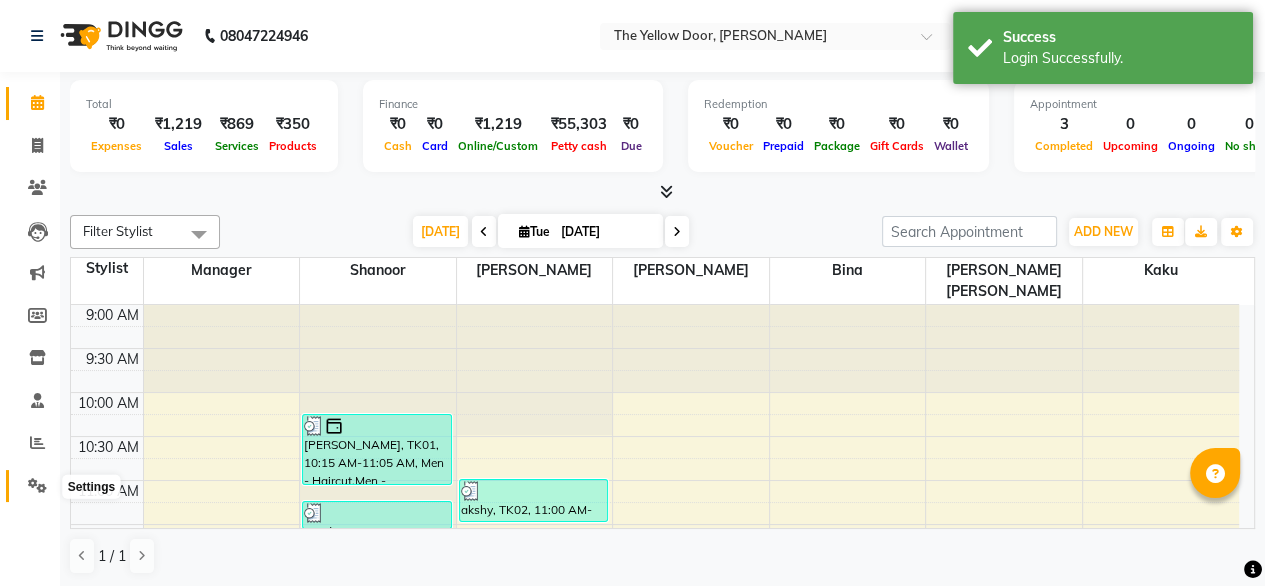 click 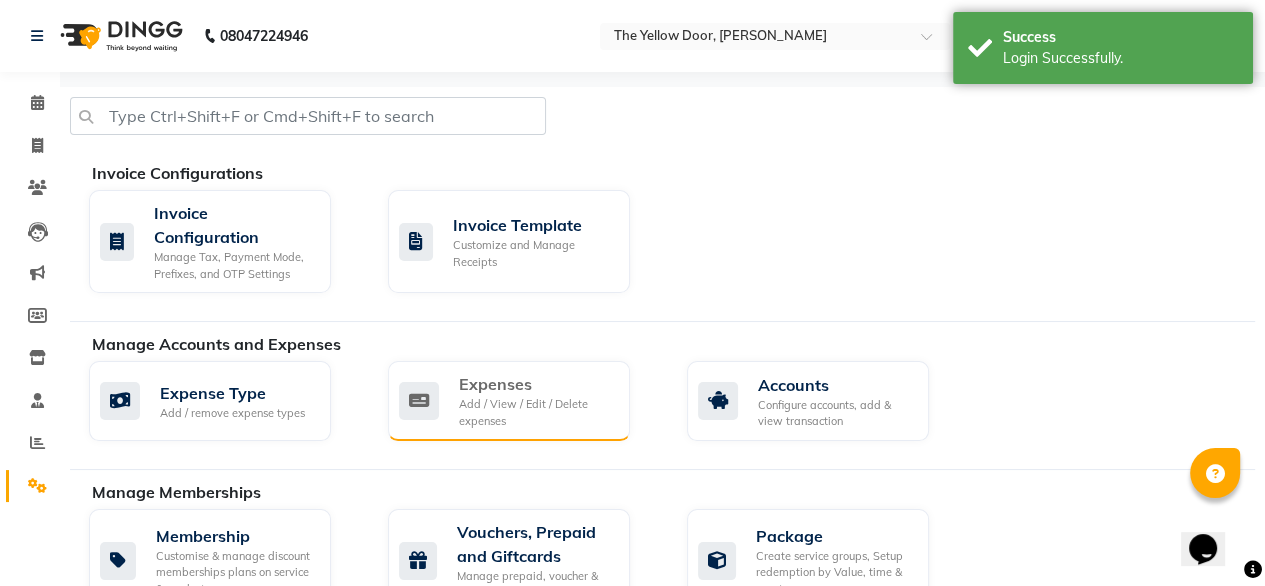 scroll, scrollTop: 0, scrollLeft: 0, axis: both 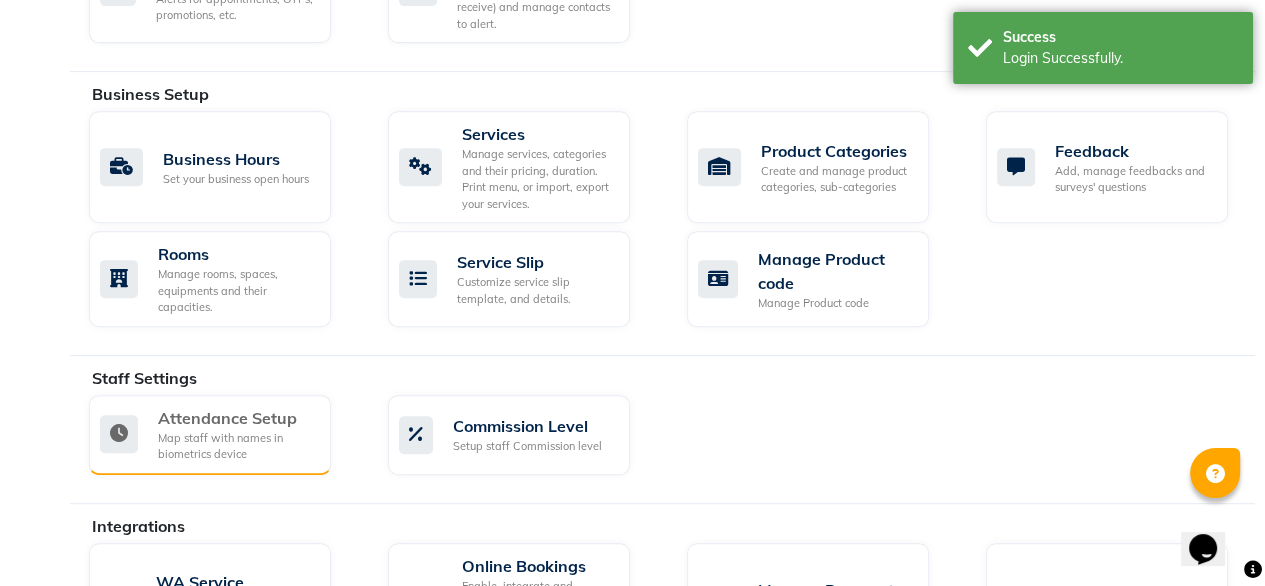 click on "Map staff with names in biometrics device" 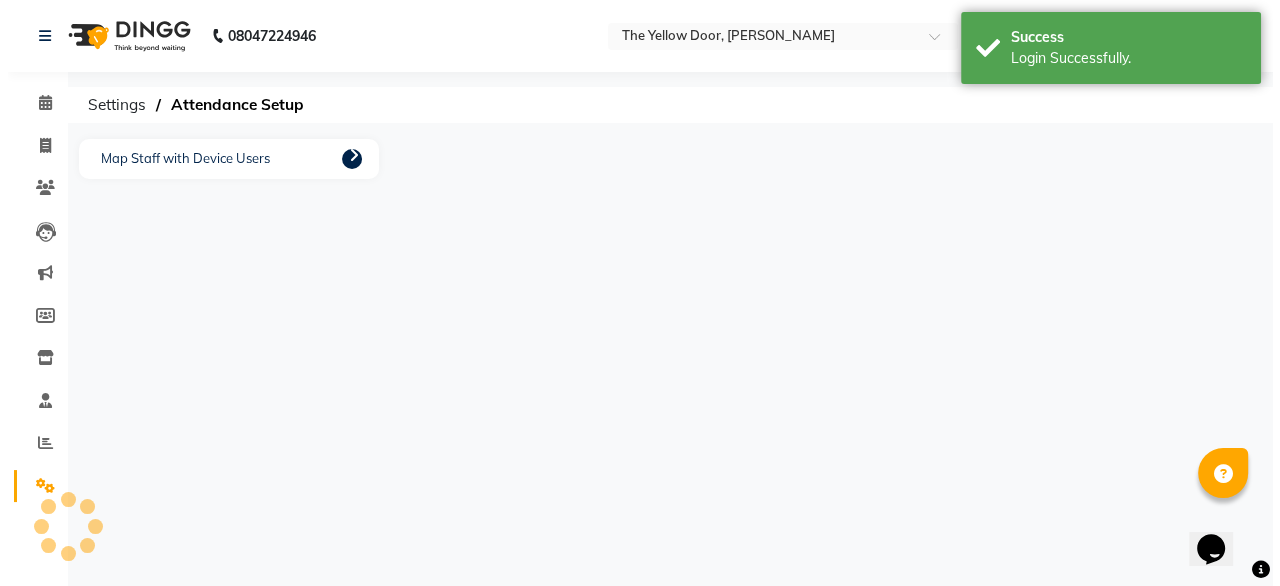 scroll, scrollTop: 0, scrollLeft: 0, axis: both 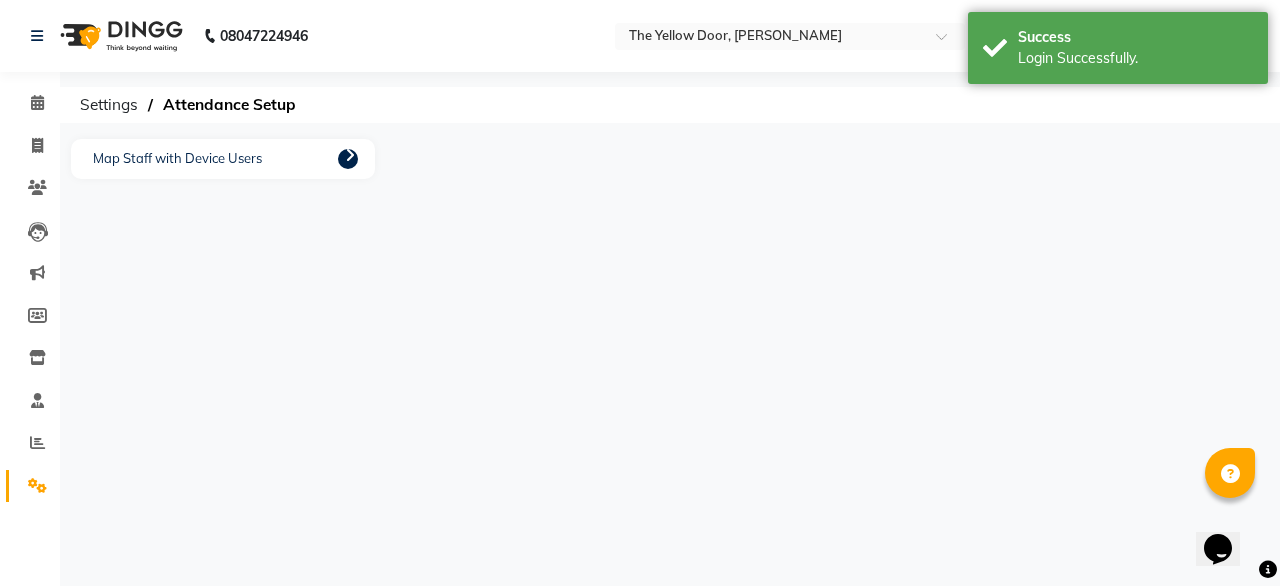 click 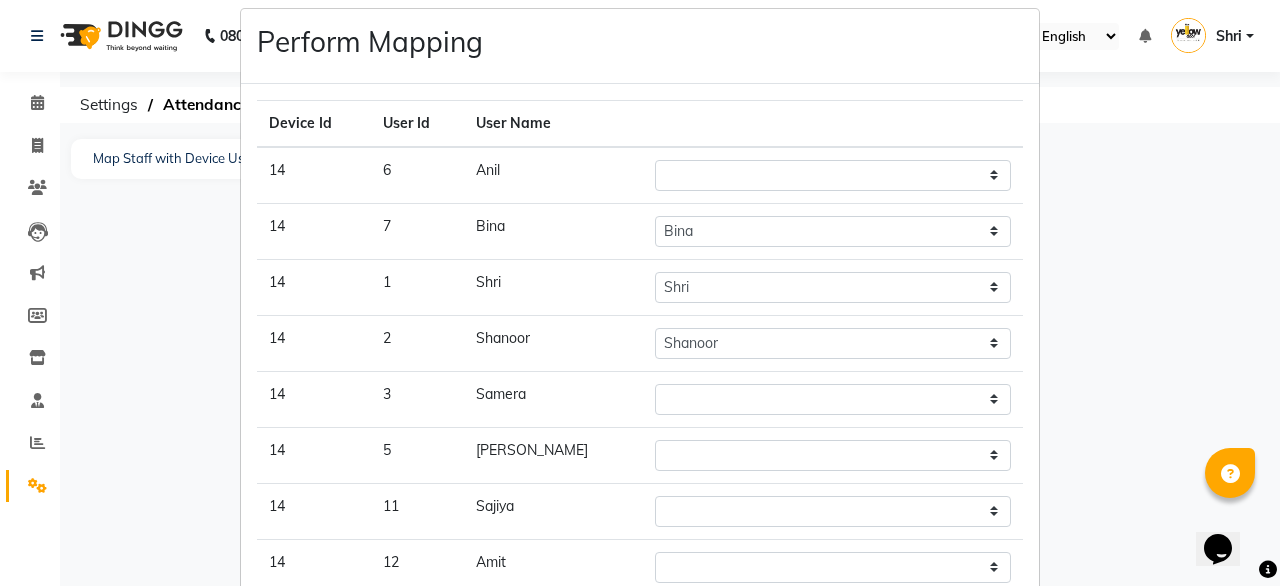 scroll, scrollTop: 0, scrollLeft: 0, axis: both 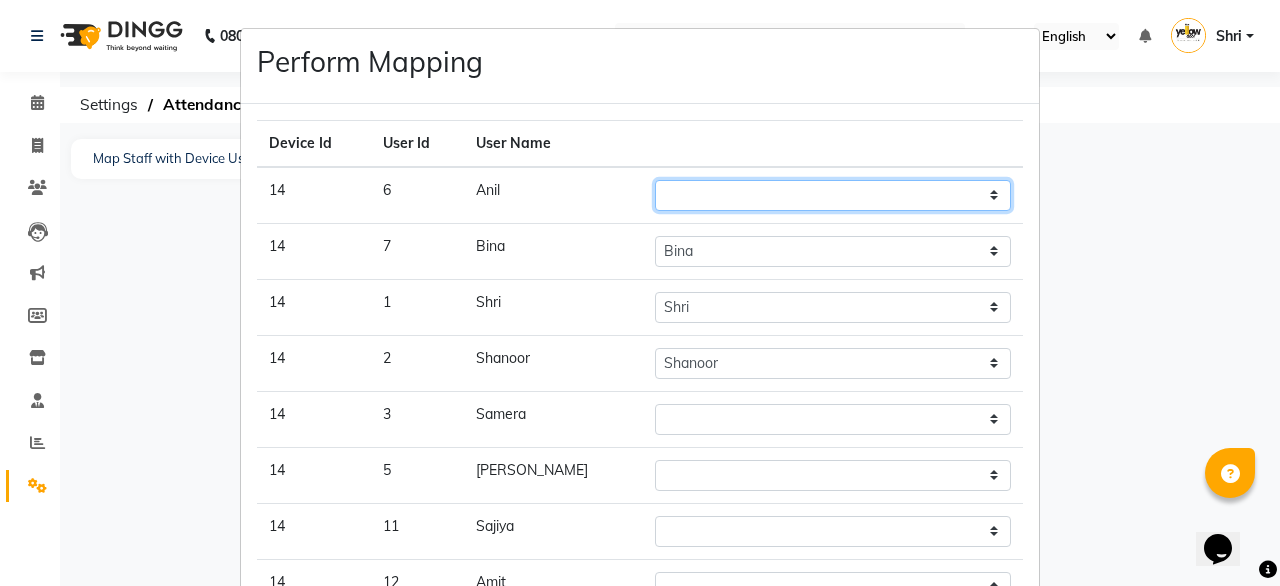 click on "[PERSON_NAME] [PERSON_NAME] [PERSON_NAME] Housekeeping Kaku Manager [PERSON_NAME]" at bounding box center (833, 195) 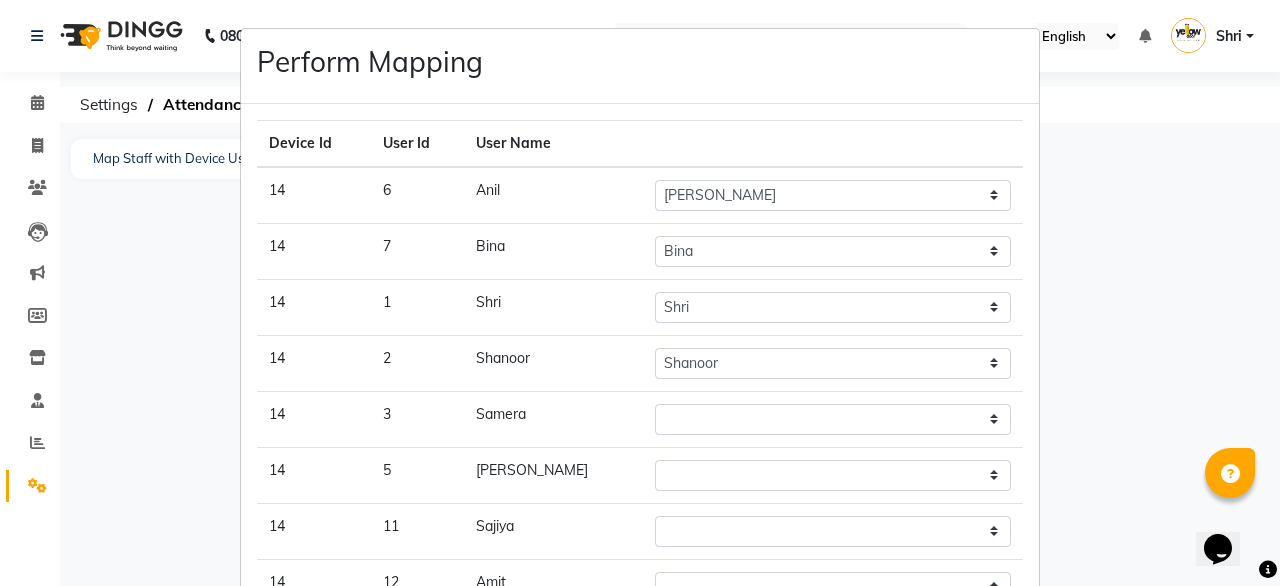 click on "Anil" at bounding box center [553, 195] 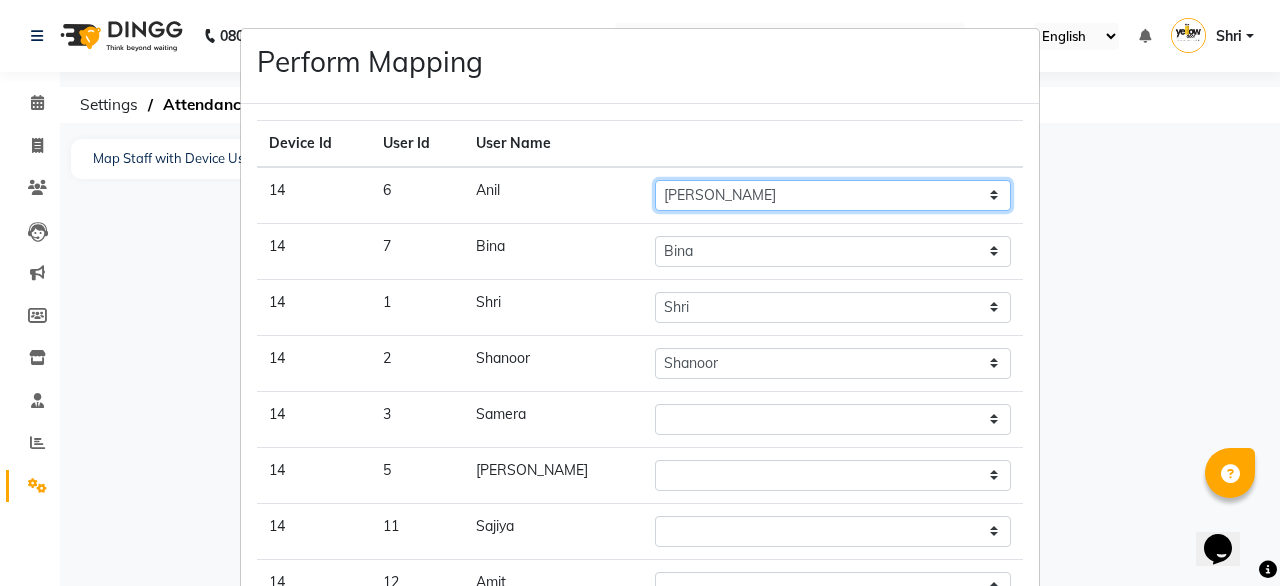 click on "[PERSON_NAME] [PERSON_NAME] [PERSON_NAME] Housekeeping Kaku Manager [PERSON_NAME]" at bounding box center (833, 195) 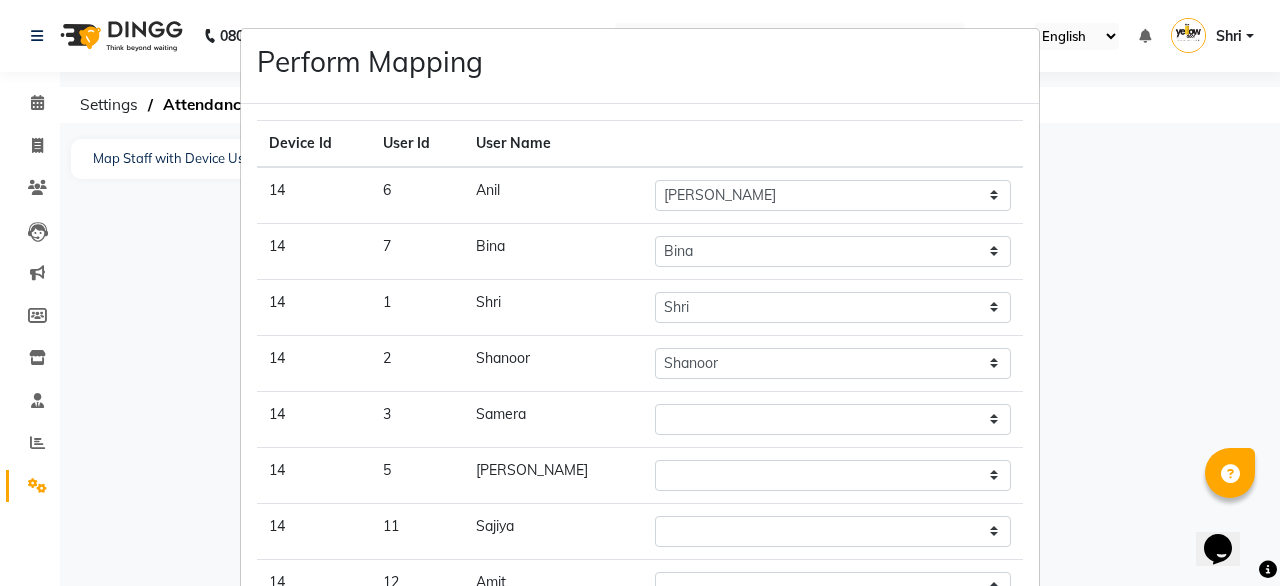 click on "Anil" at bounding box center (553, 195) 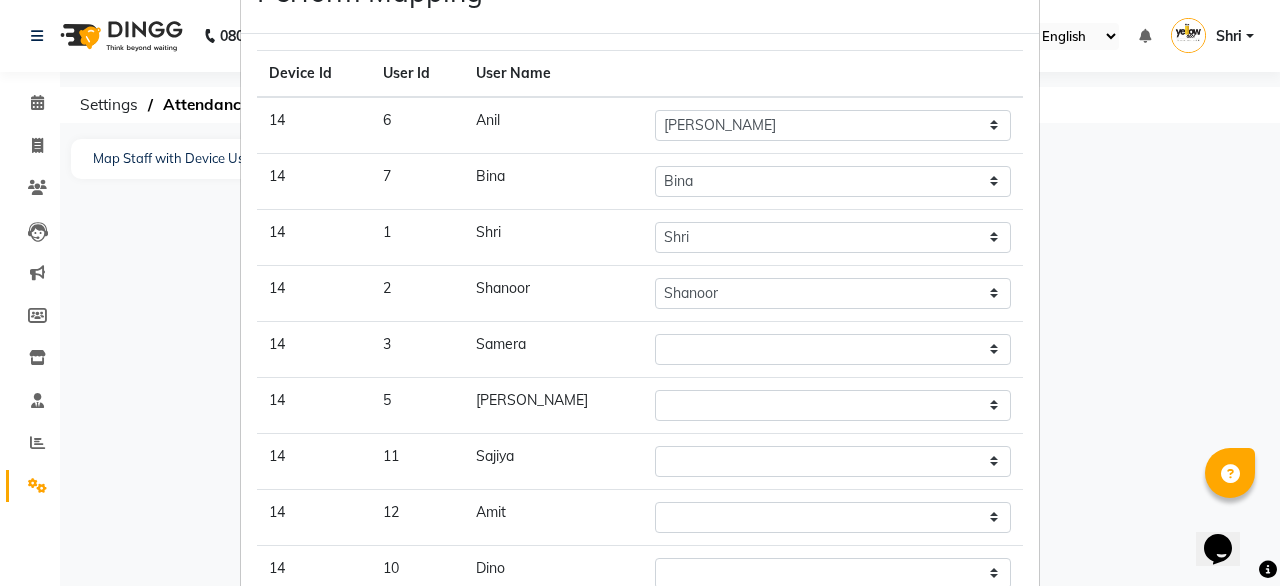 scroll, scrollTop: 93, scrollLeft: 0, axis: vertical 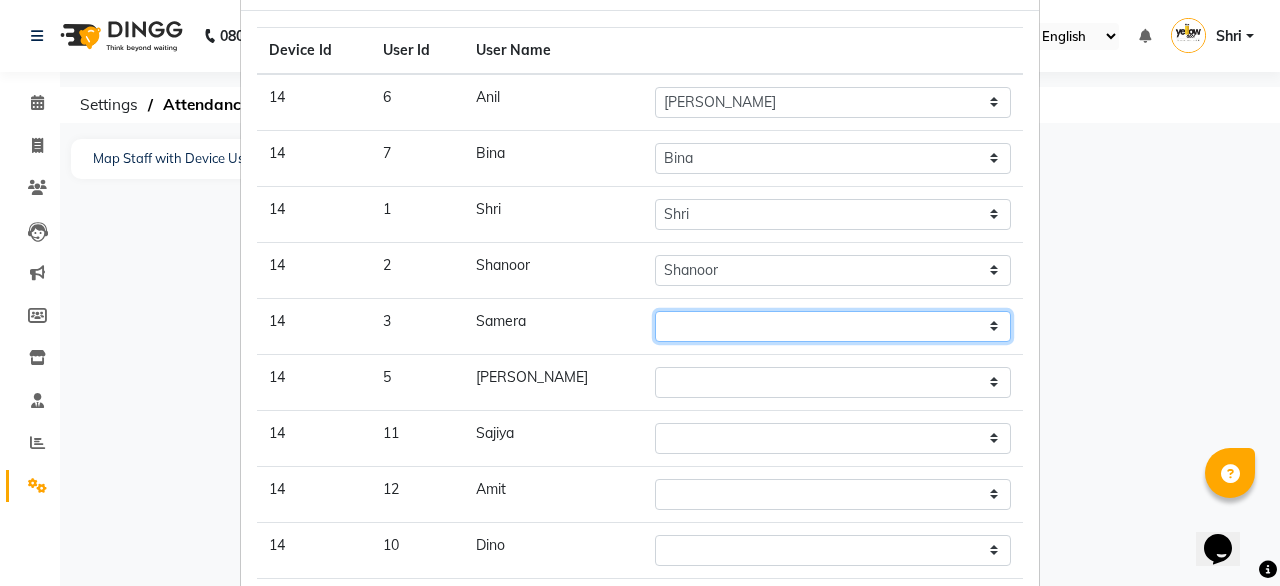 click on "[PERSON_NAME] [PERSON_NAME] [PERSON_NAME] Housekeeping Kaku Manager [PERSON_NAME]" at bounding box center [833, 326] 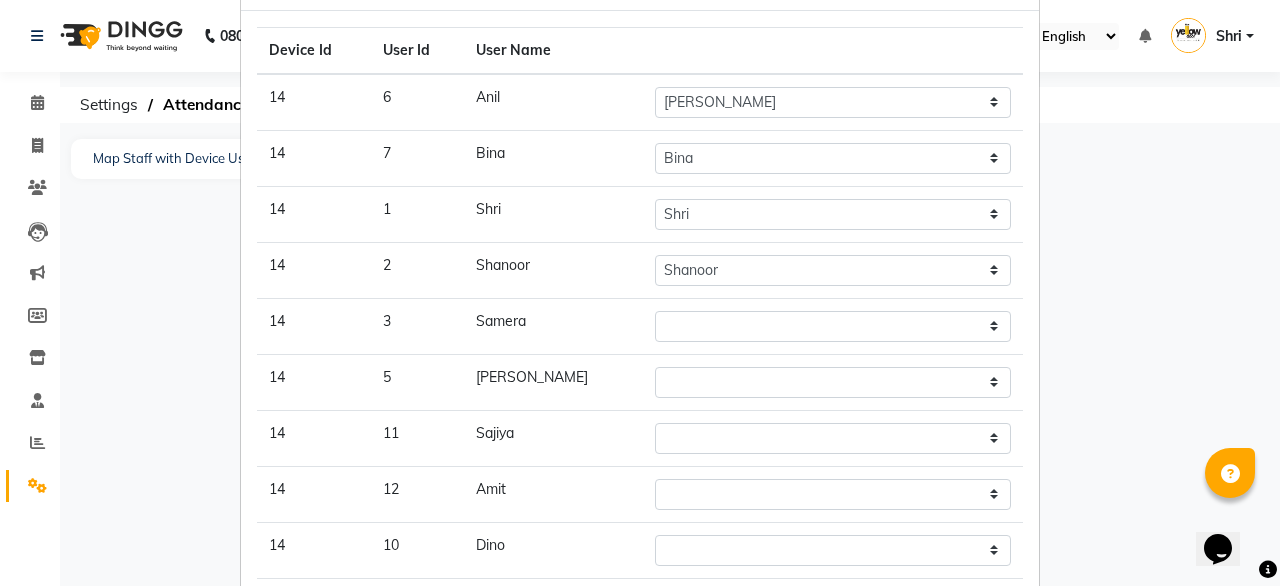 click on "Samera" at bounding box center (553, 326) 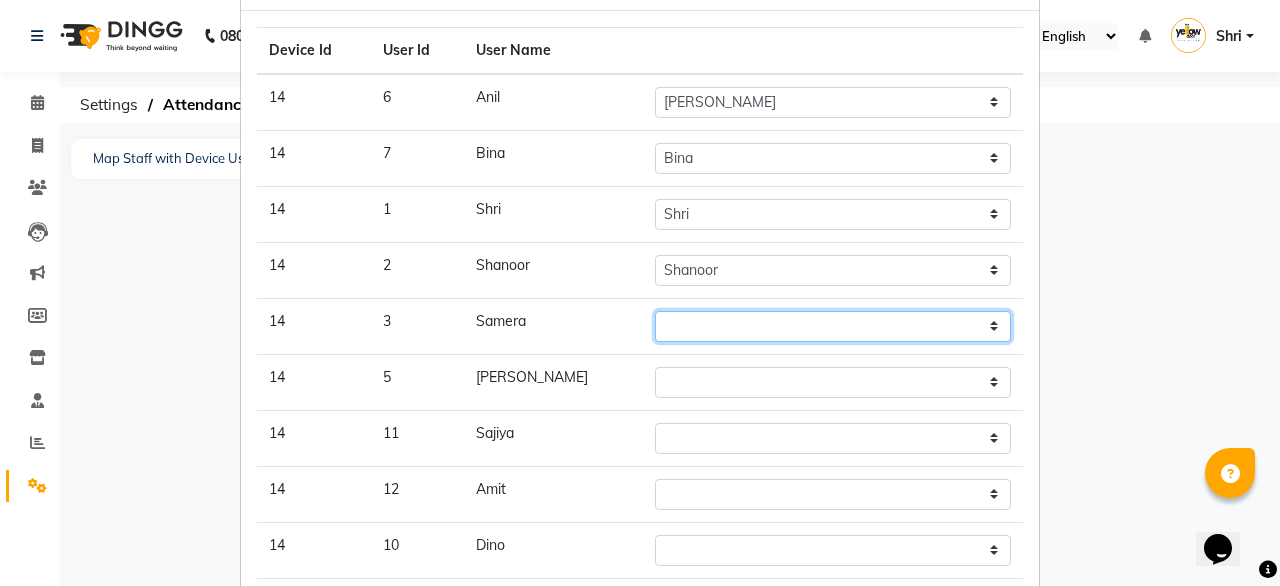 click on "[PERSON_NAME] [PERSON_NAME] [PERSON_NAME] Housekeeping Kaku Manager [PERSON_NAME]" at bounding box center (833, 326) 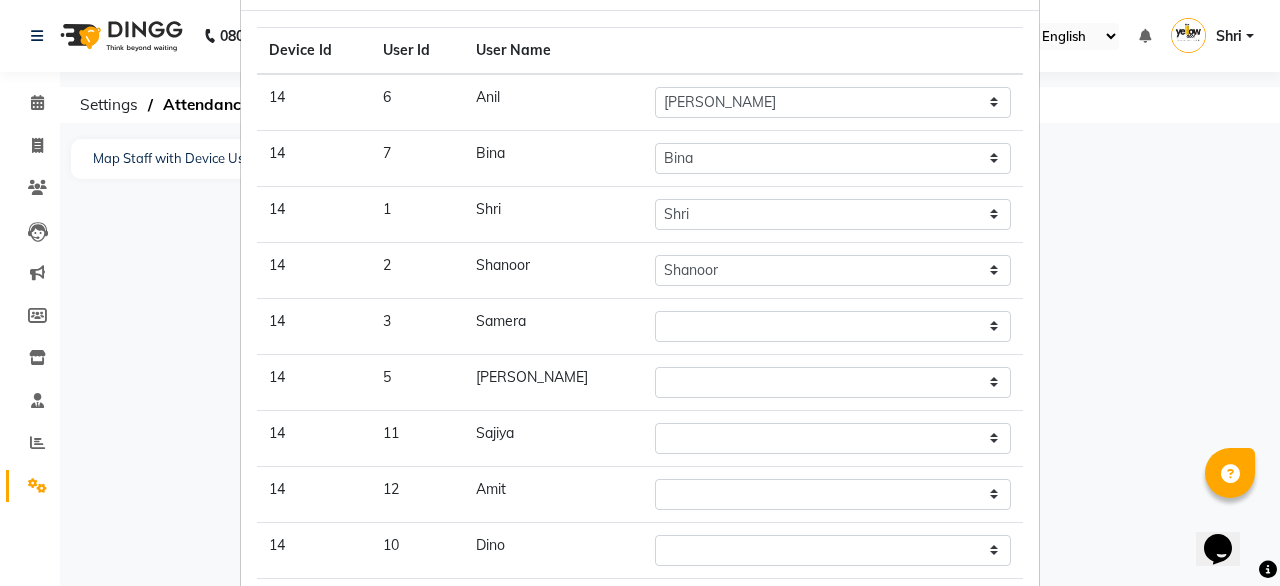 click on "Samera" at bounding box center (553, 326) 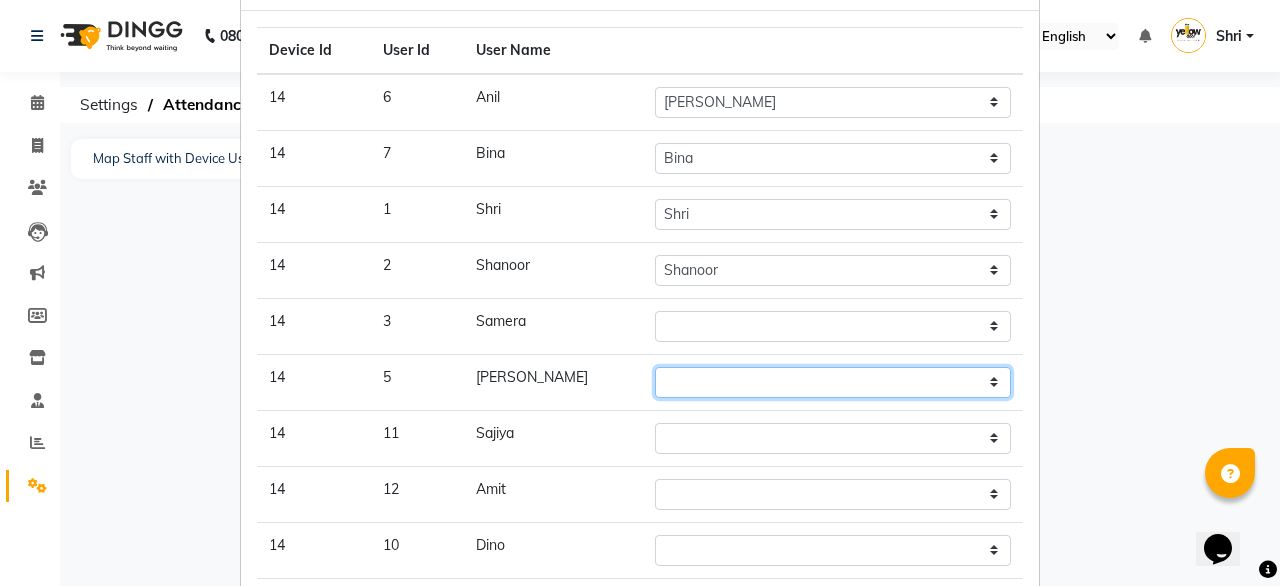 click on "[PERSON_NAME] [PERSON_NAME] [PERSON_NAME] Housekeeping Kaku Manager [PERSON_NAME]" at bounding box center (833, 382) 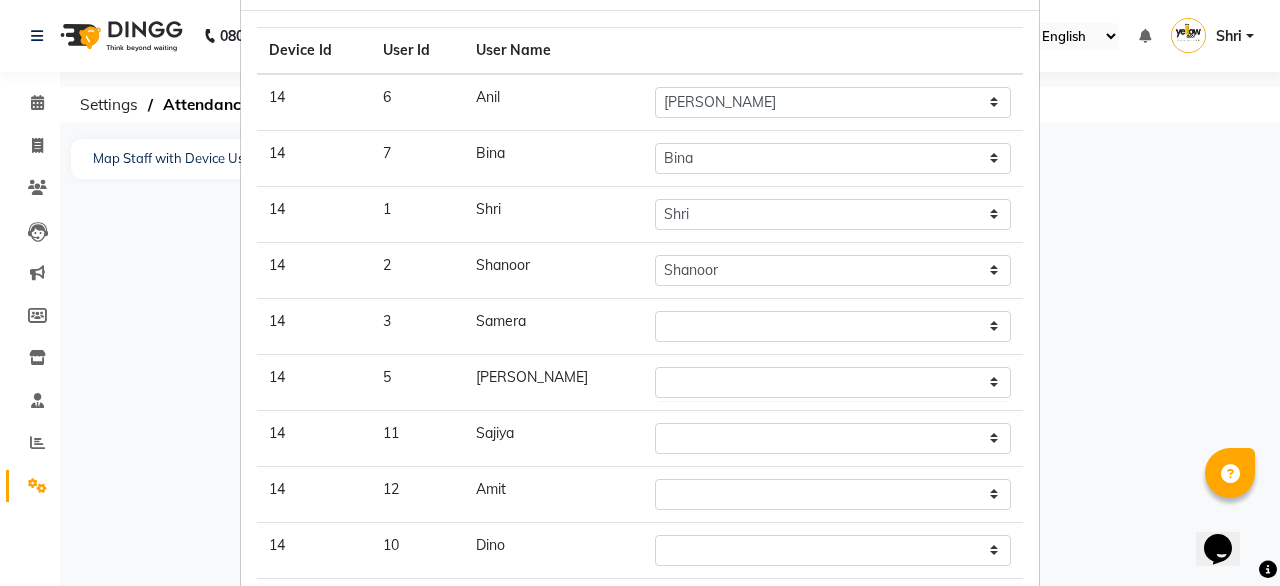 click on "Samera" at bounding box center [553, 326] 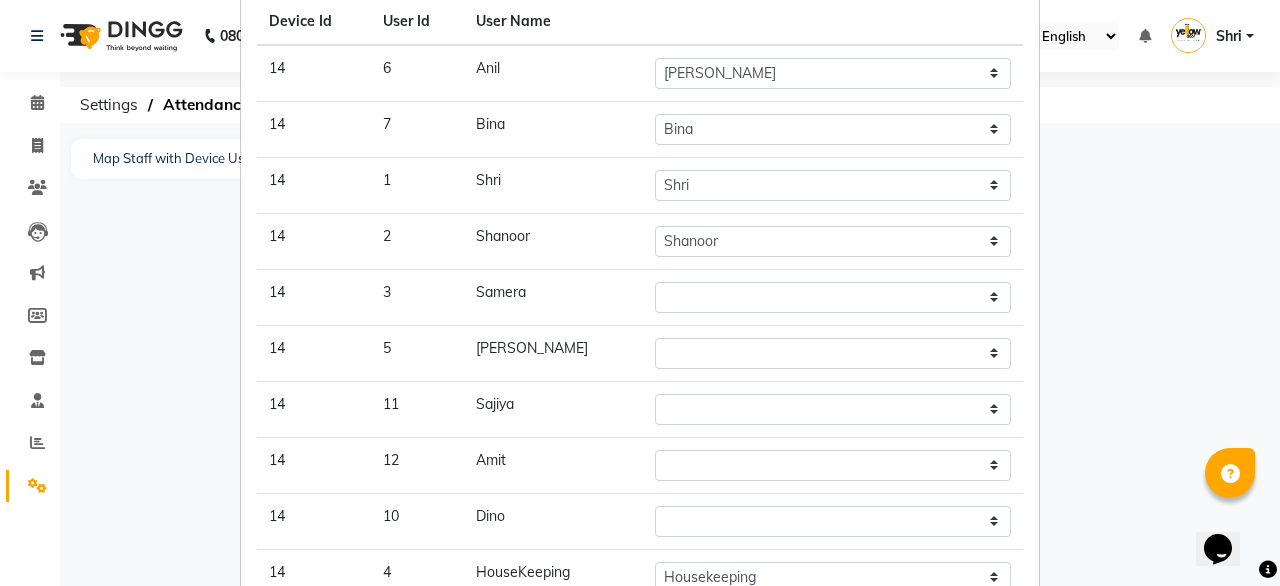 scroll, scrollTop: 53, scrollLeft: 0, axis: vertical 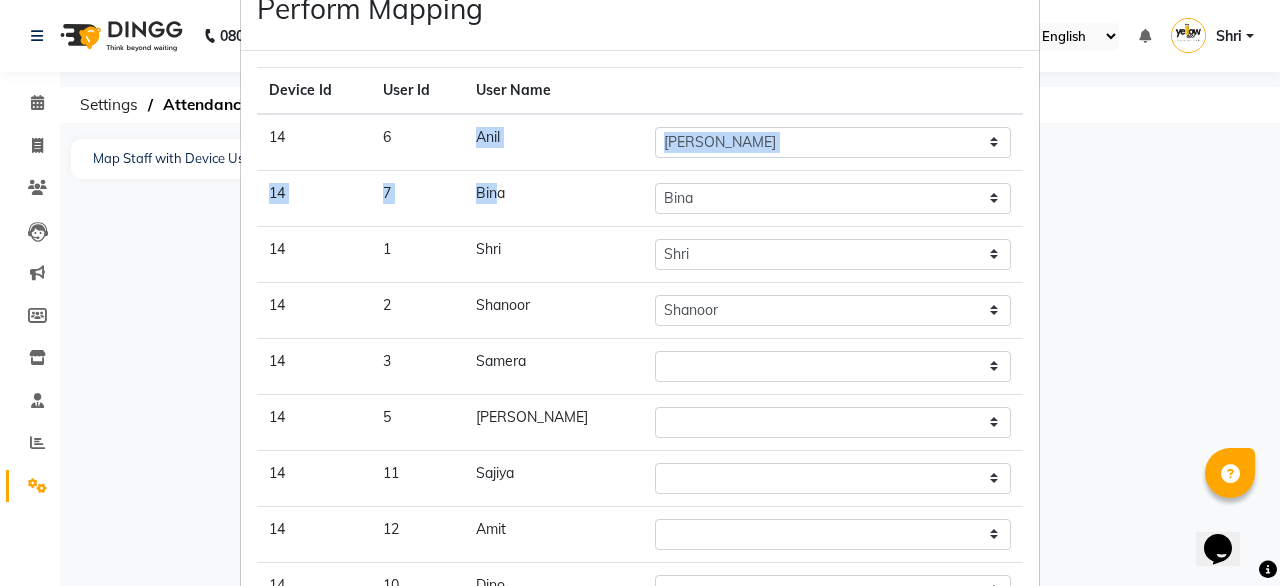 drag, startPoint x: 540, startPoint y: 135, endPoint x: 561, endPoint y: 185, distance: 54.230988 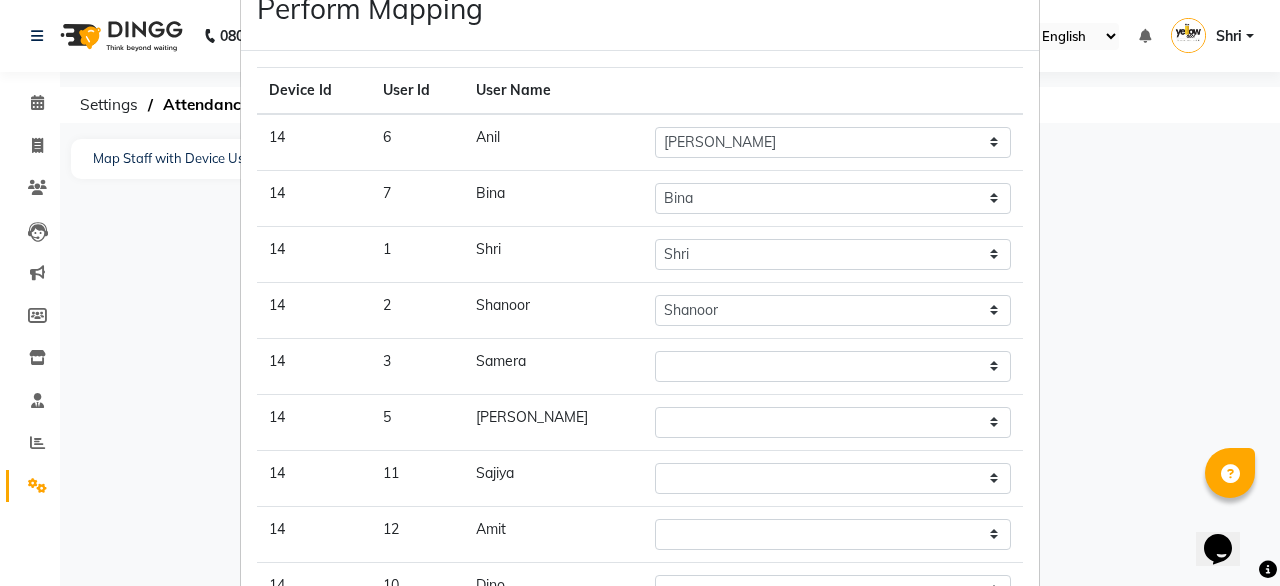 click on "Shri" at bounding box center (553, 254) 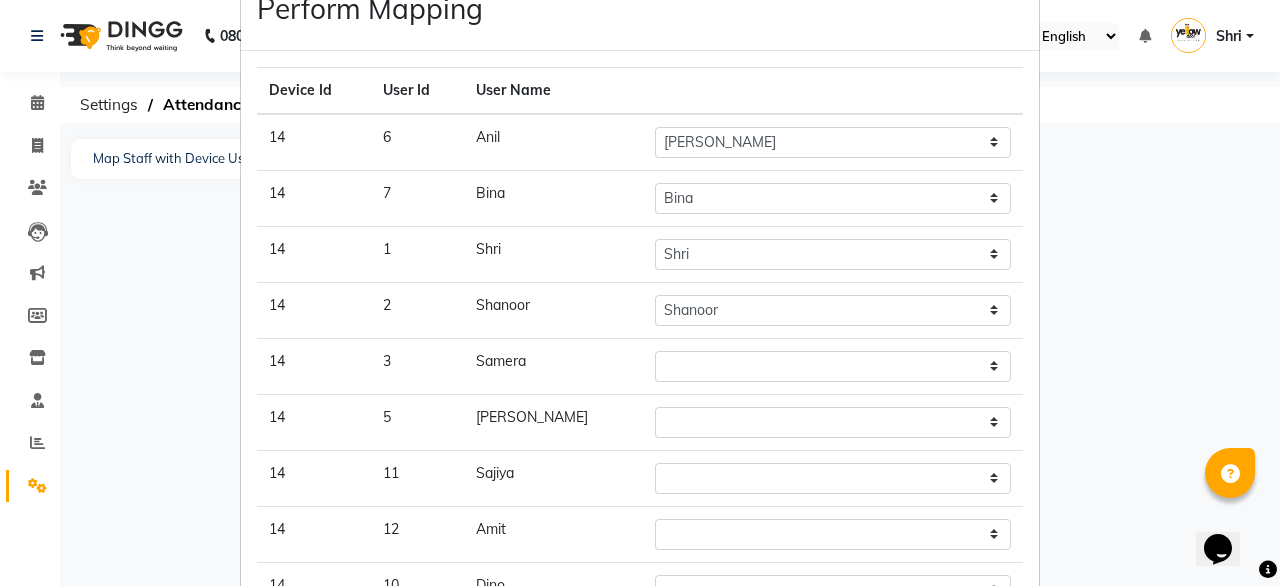 click on "Shanoor" at bounding box center [553, 310] 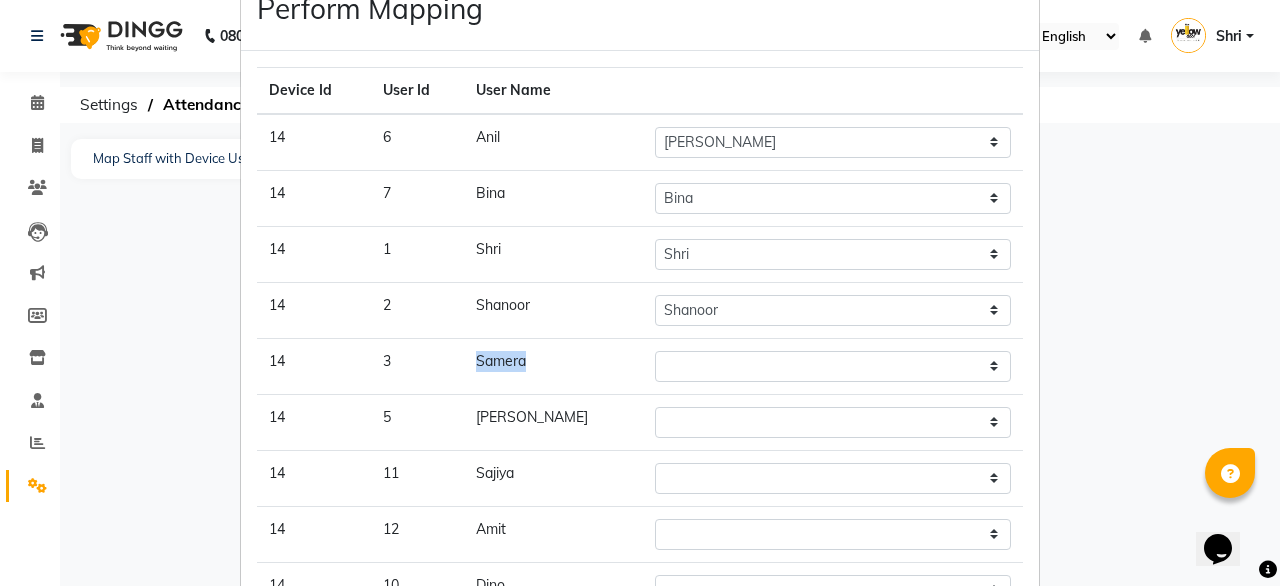 click on "Samera" at bounding box center [553, 366] 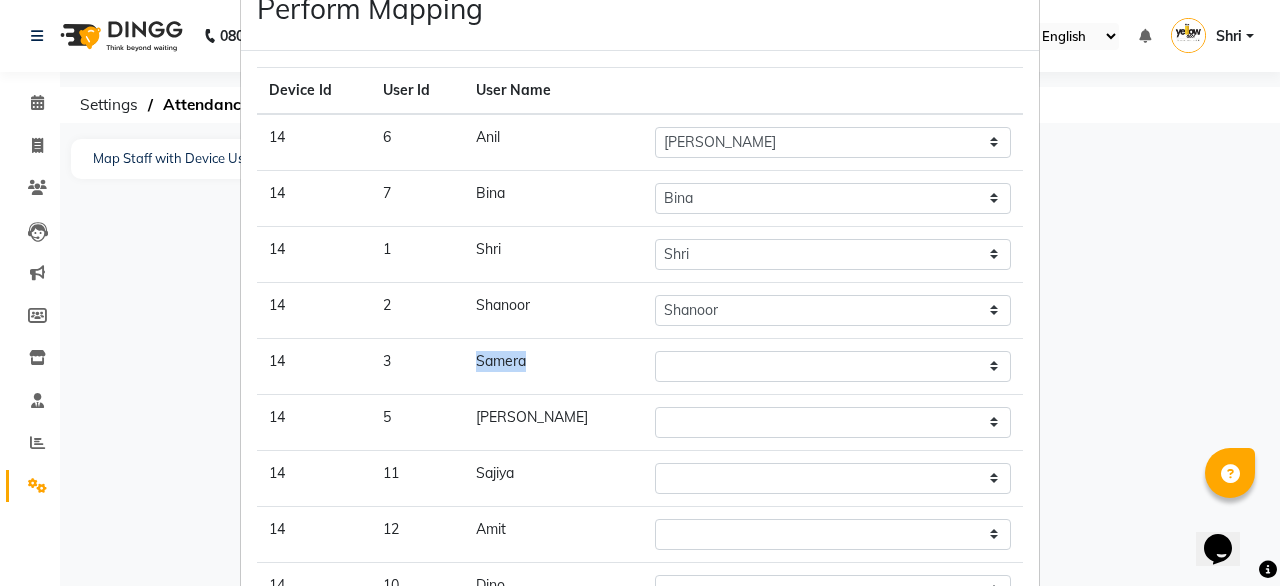 click on "[PERSON_NAME]" at bounding box center (553, 422) 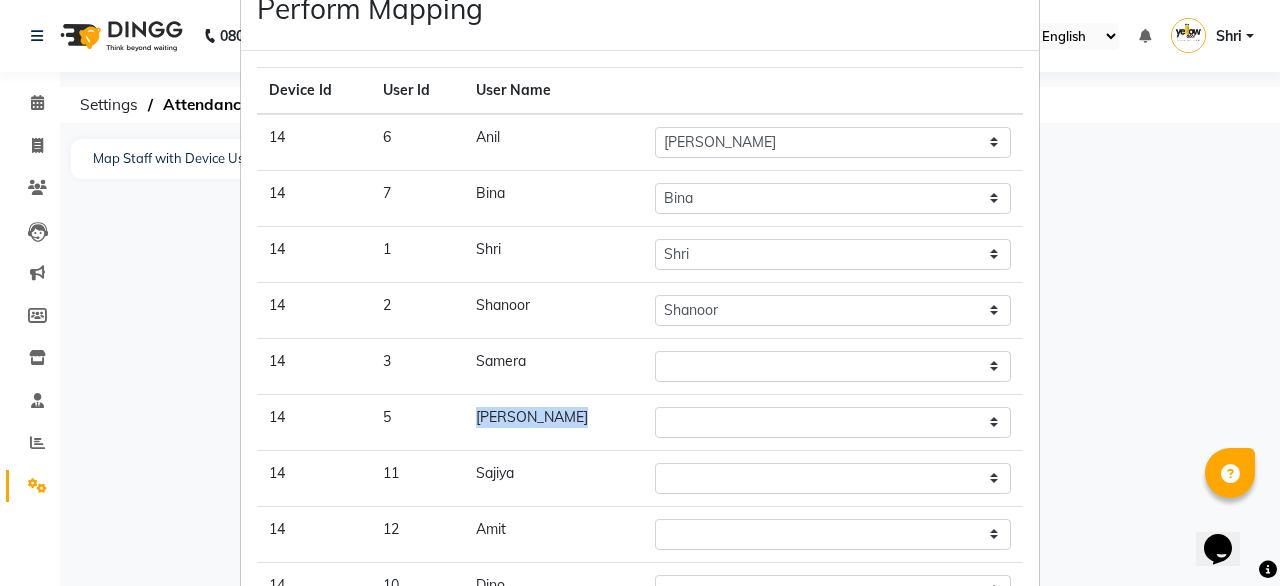 click on "[PERSON_NAME]" at bounding box center [553, 422] 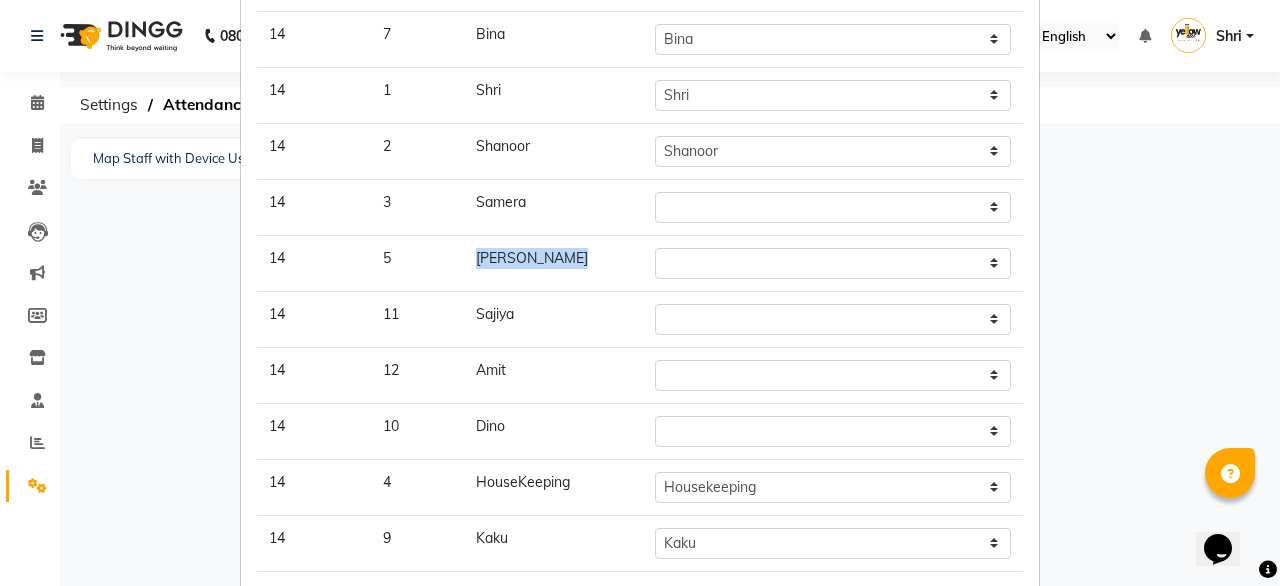scroll, scrollTop: 220, scrollLeft: 0, axis: vertical 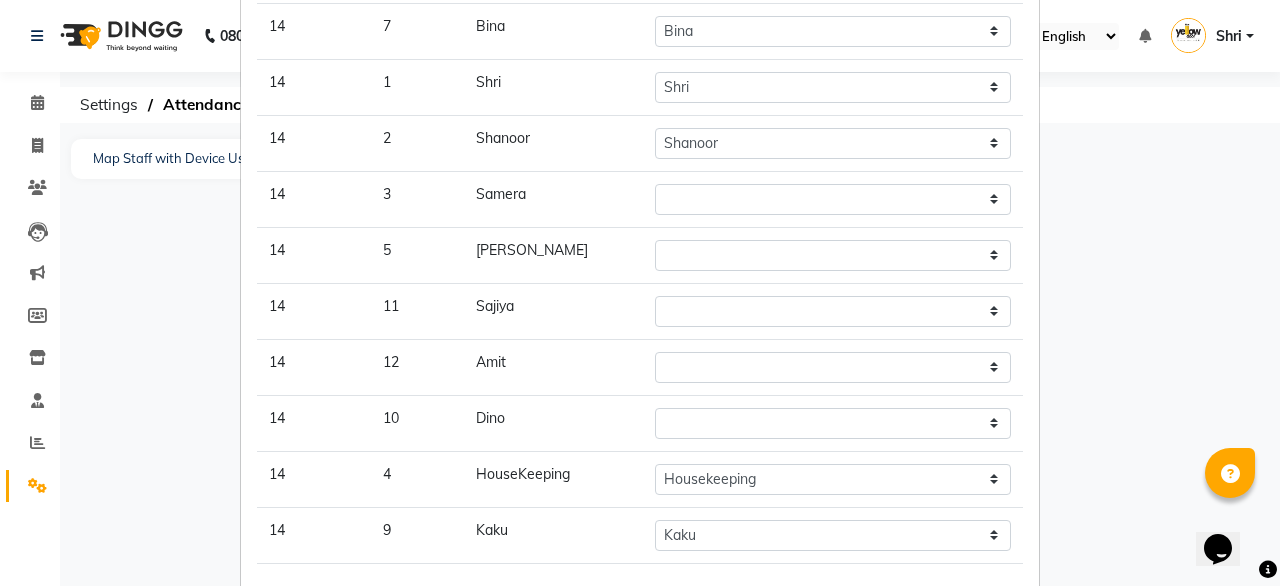 click on "Sajiya" at bounding box center (553, 311) 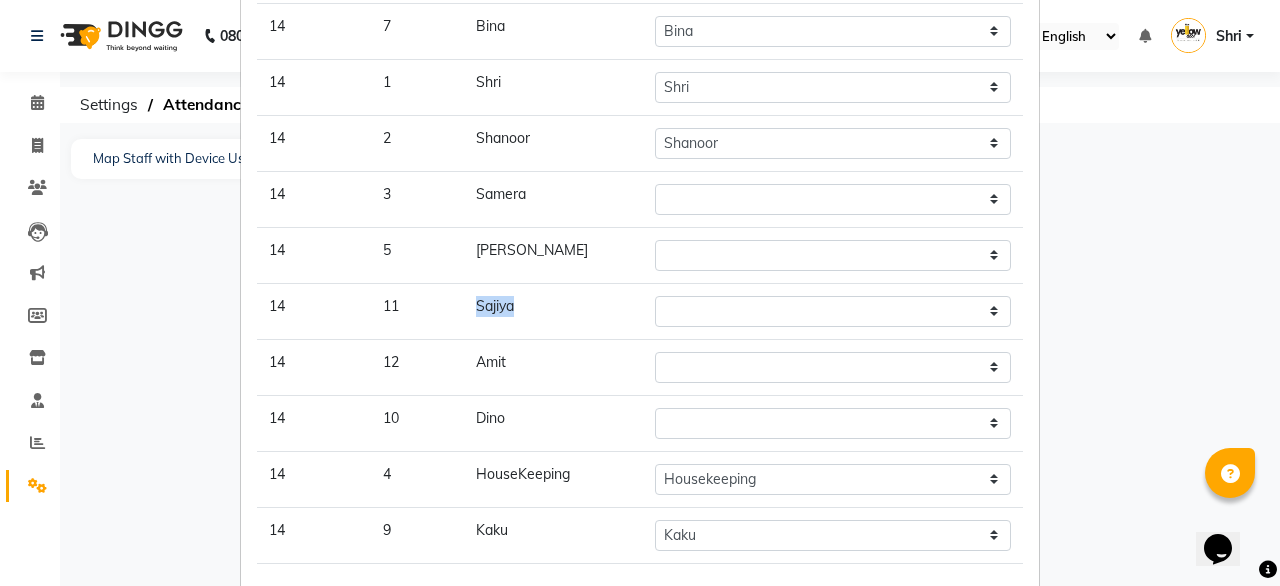 click on "Sajiya" at bounding box center [553, 311] 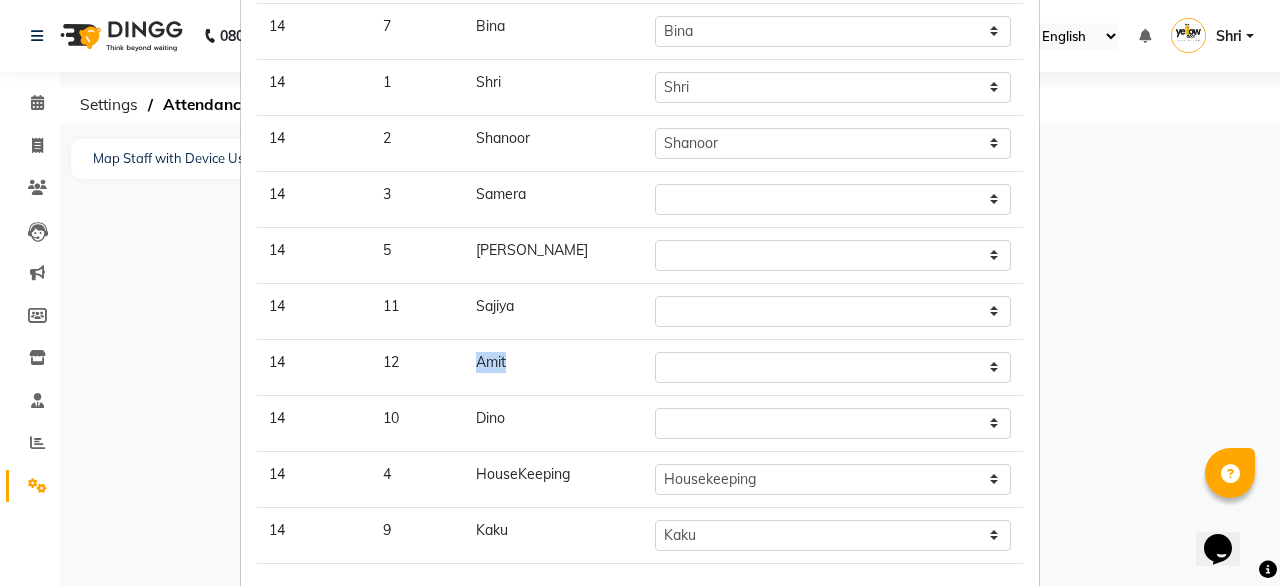 click on "Amit" at bounding box center (553, 367) 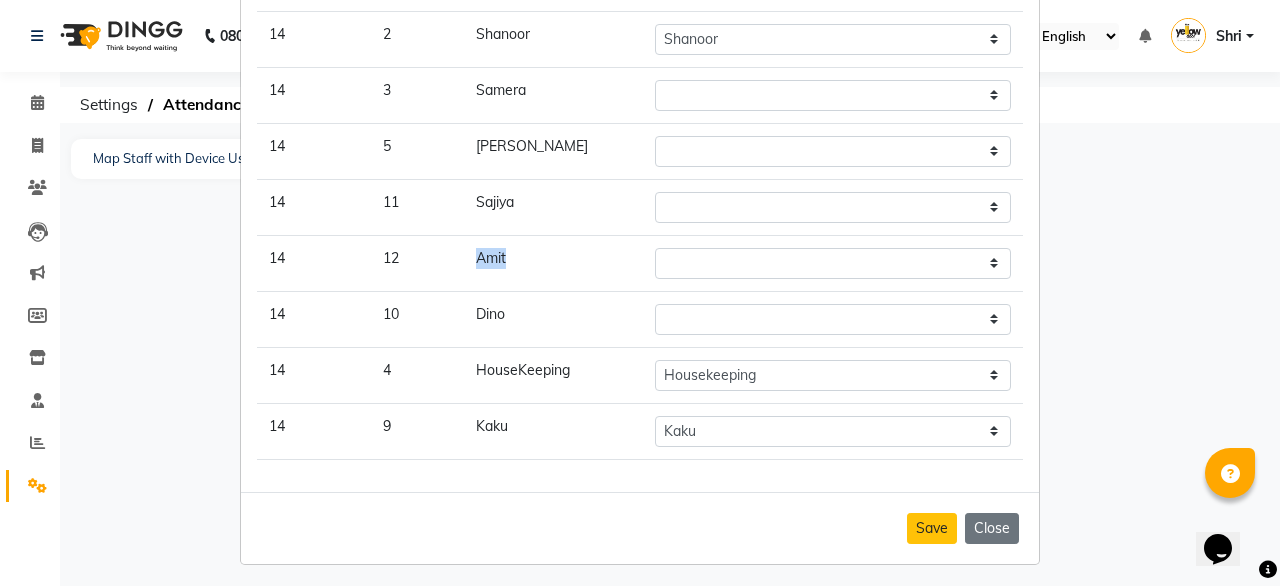 scroll, scrollTop: 327, scrollLeft: 0, axis: vertical 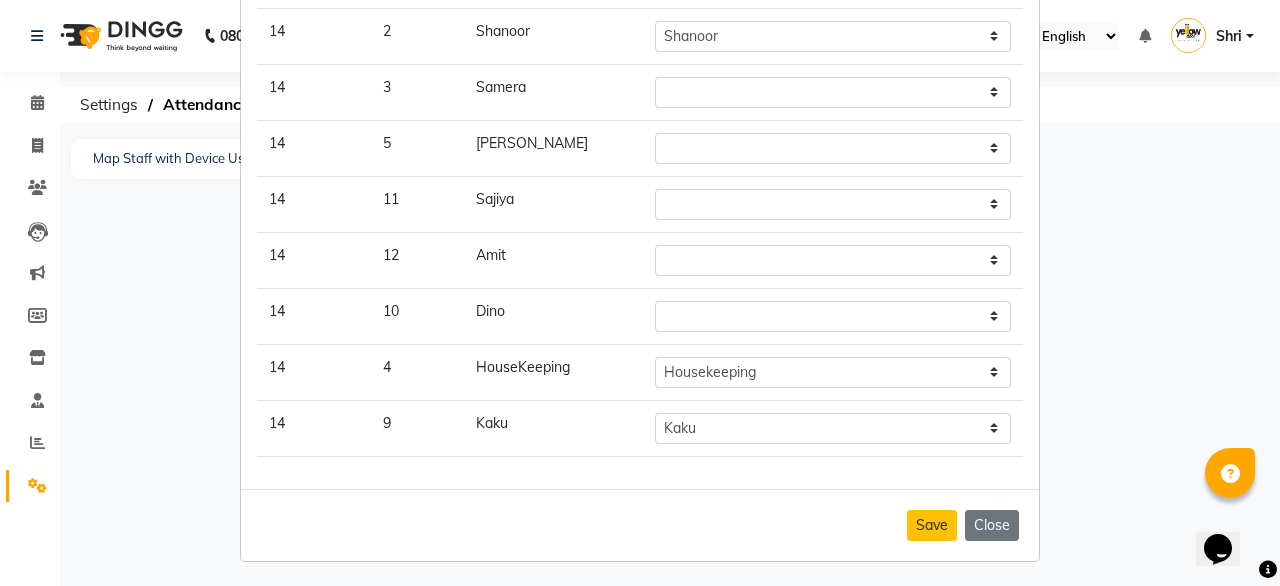 click on "HouseKeeping" at bounding box center (553, 372) 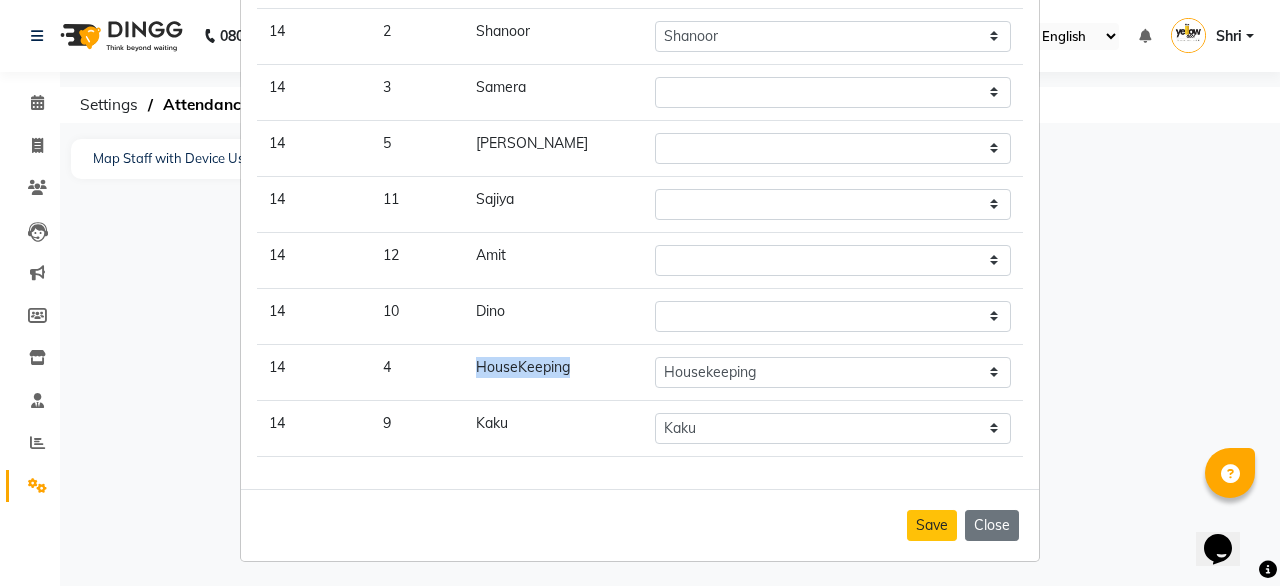 click on "HouseKeeping" at bounding box center (553, 372) 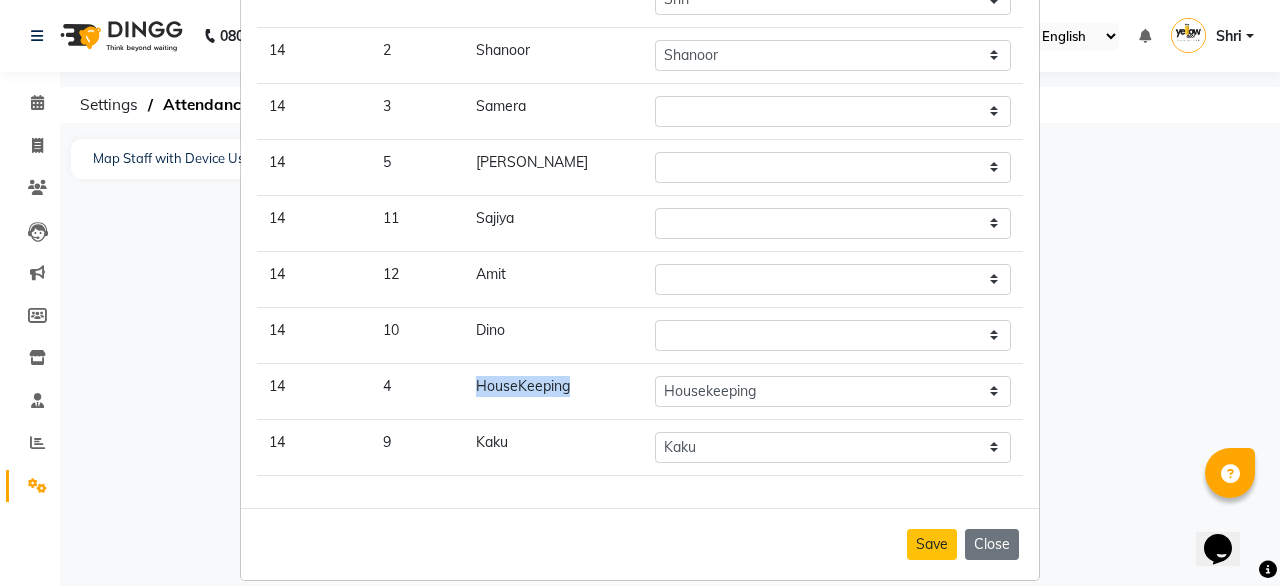 scroll, scrollTop: 327, scrollLeft: 0, axis: vertical 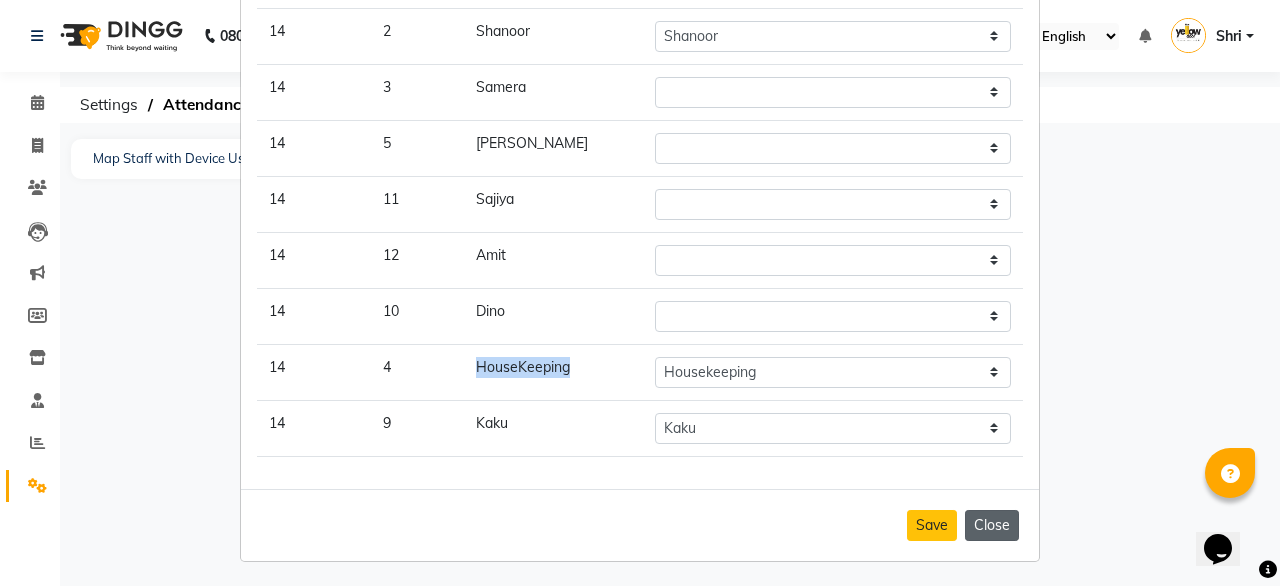 click on "Close" at bounding box center [992, 525] 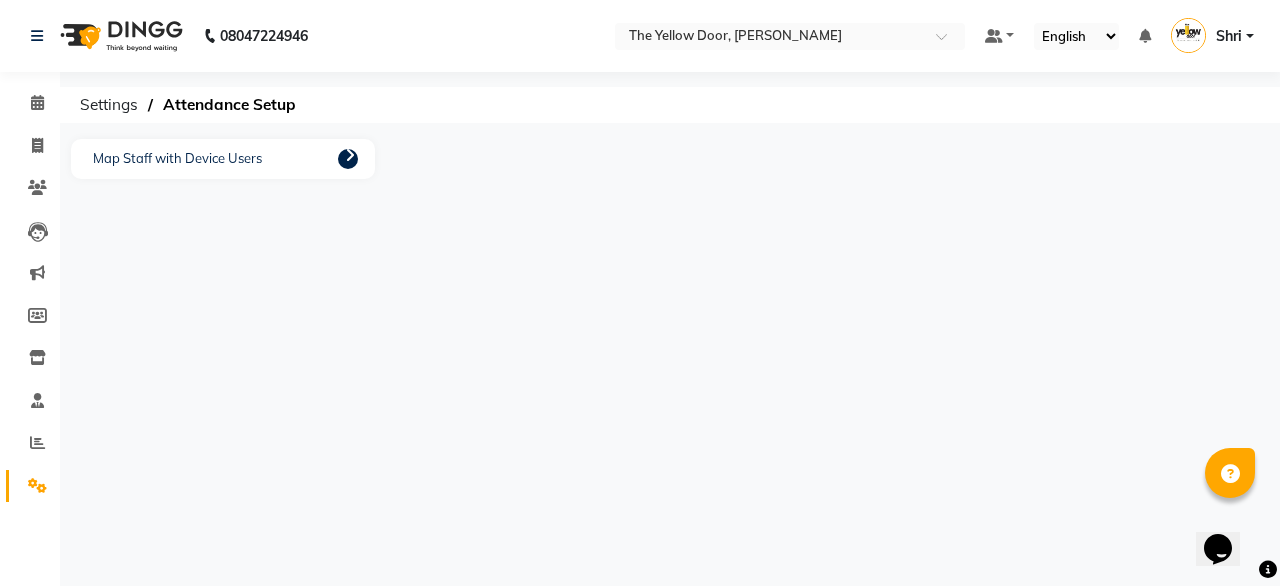 click 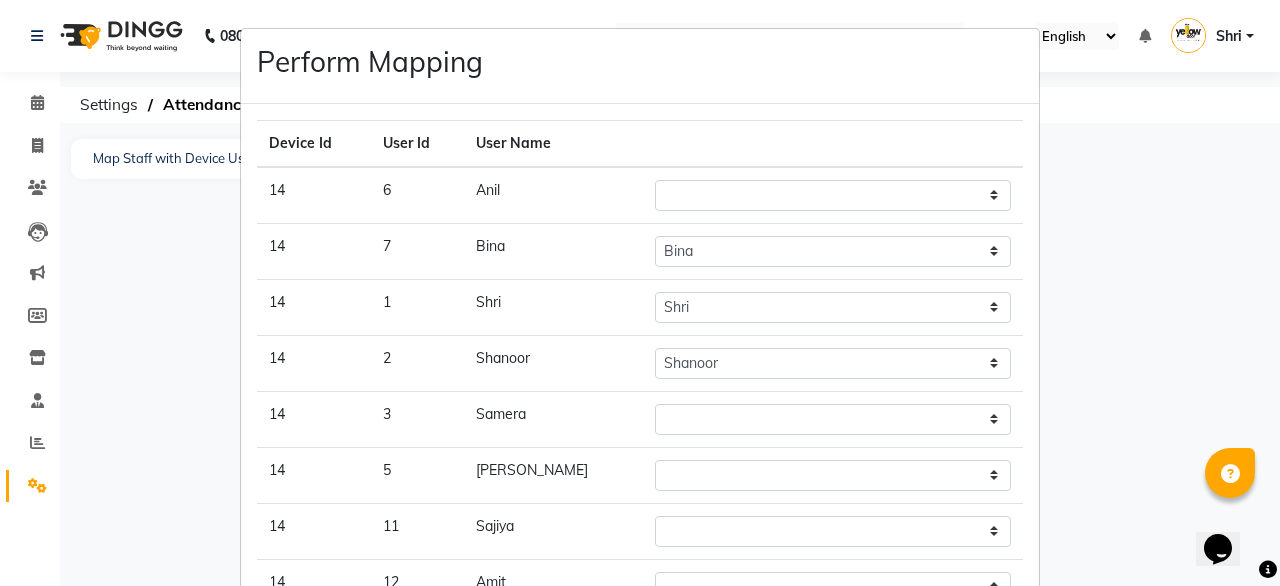 scroll, scrollTop: 327, scrollLeft: 0, axis: vertical 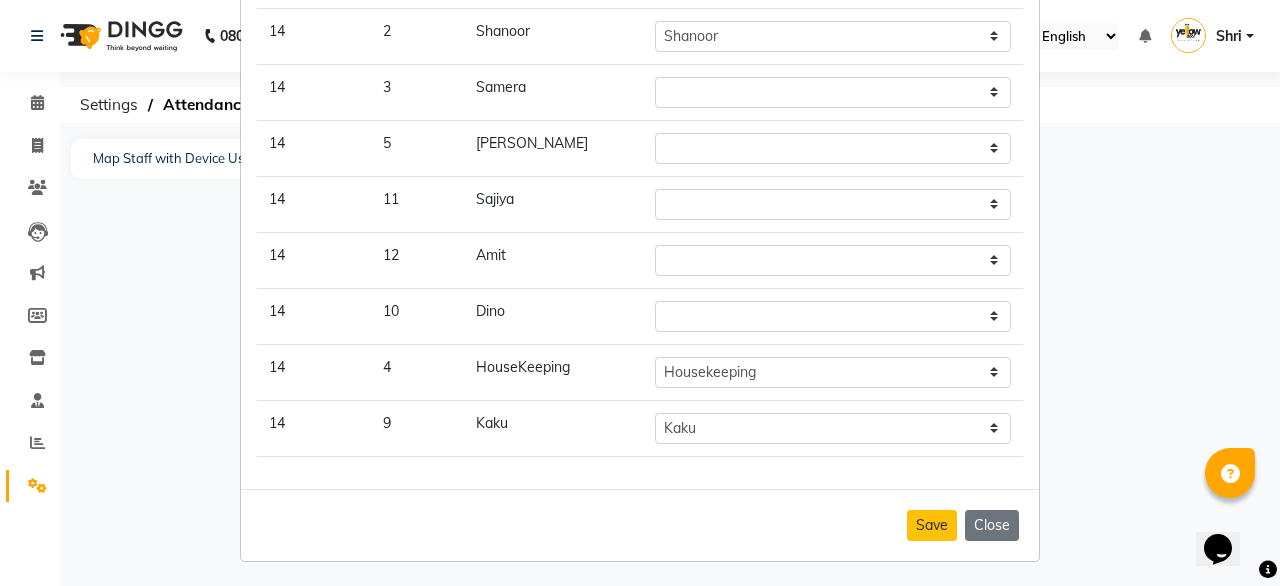 click on "Perform Mapping Device Id User Id User Name 14 6 [PERSON_NAME] [PERSON_NAME] [PERSON_NAME] [PERSON_NAME] Housekeeping Kaku Manager [PERSON_NAME] Shri 14 7 Bina [PERSON_NAME] [PERSON_NAME] [PERSON_NAME] Housekeeping Kaku Manager [PERSON_NAME] Shri 14 1 Shri [PERSON_NAME] [PERSON_NAME] [PERSON_NAME] Housekeeping Kaku Manager [PERSON_NAME] Shri 14 2 Shanoor [PERSON_NAME] [PERSON_NAME] [PERSON_NAME] Housekeeping Kaku Manager [PERSON_NAME] Shri 14 3 [PERSON_NAME] [PERSON_NAME] [PERSON_NAME] [PERSON_NAME] Housekeeping Kaku Manager [PERSON_NAME] Shri 14 5 [PERSON_NAME] [PERSON_NAME] [PERSON_NAME] [PERSON_NAME] Housekeeping Kaku Manager [PERSON_NAME] Shri 14 11 Sajiya [PERSON_NAME] [PERSON_NAME] [PERSON_NAME] Housekeeping Kaku Manager [PERSON_NAME] Shri 14 12 [PERSON_NAME] [PERSON_NAME] [PERSON_NAME] Housekeeping Kaku Manager [PERSON_NAME] Shri 14 10 [PERSON_NAME] [PERSON_NAME] [PERSON_NAME] [PERSON_NAME] Housekeeping Kaku Manager [PERSON_NAME] Shri 14 4 HouseKeeping [PERSON_NAME] [PERSON_NAME] [PERSON_NAME] Housekeeping Kaku Manager [PERSON_NAME] Shri 14 9 [PERSON_NAME] [PERSON_NAME] [PERSON_NAME] [PERSON_NAME] Housekeeping Kaku Manager [PERSON_NAME]" at bounding box center (640, 293) 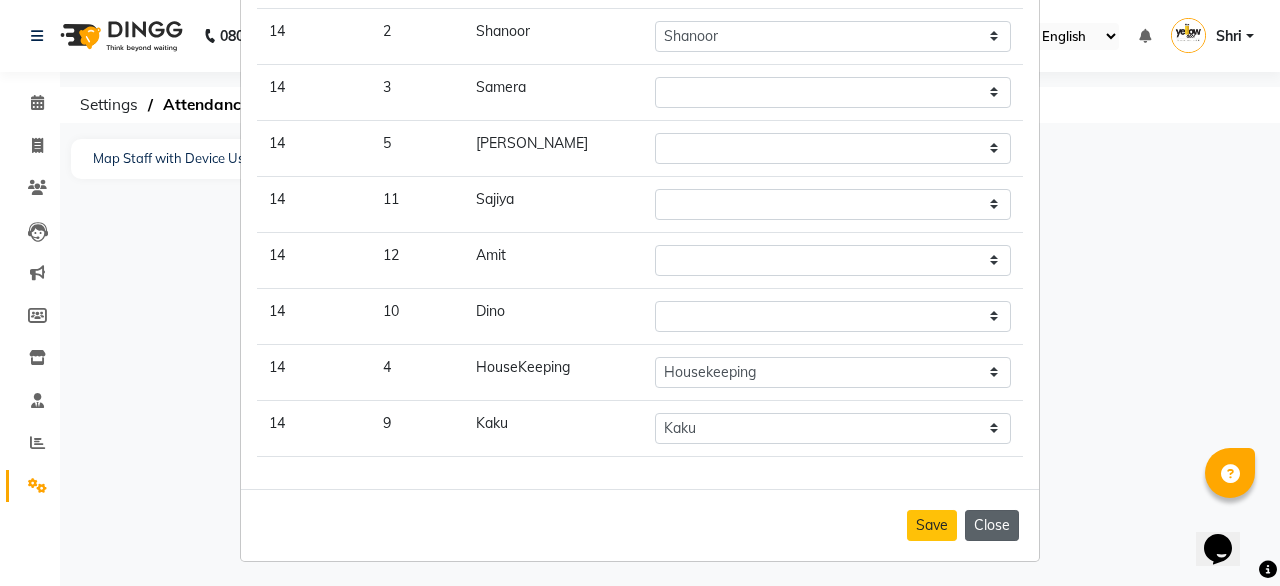 click on "Close" at bounding box center [992, 525] 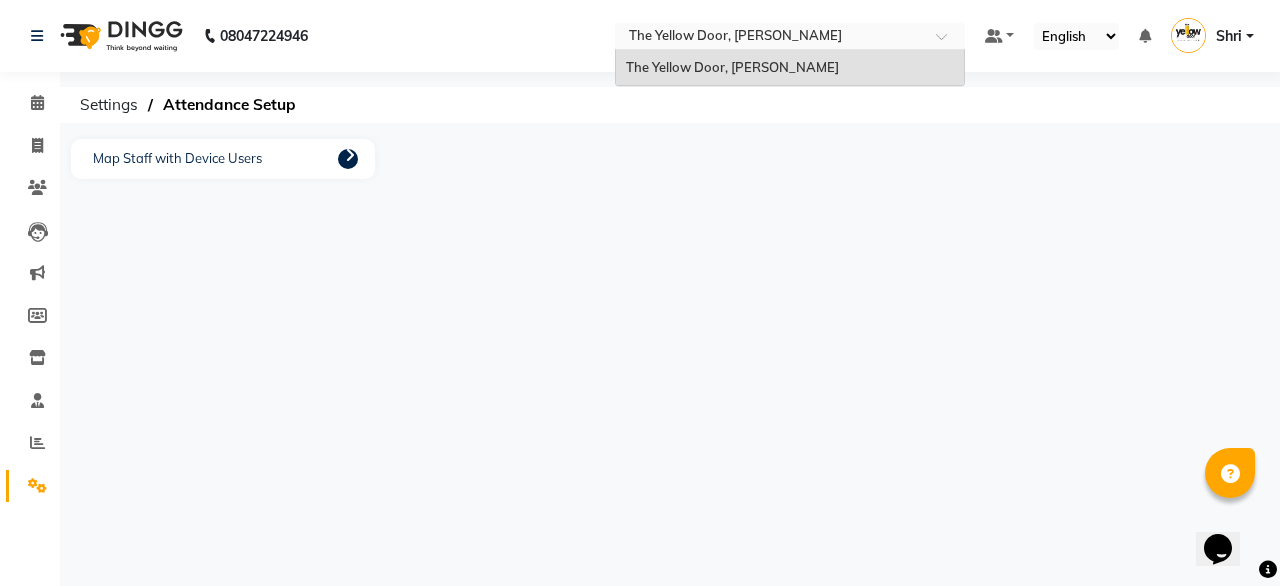 click at bounding box center (770, 38) 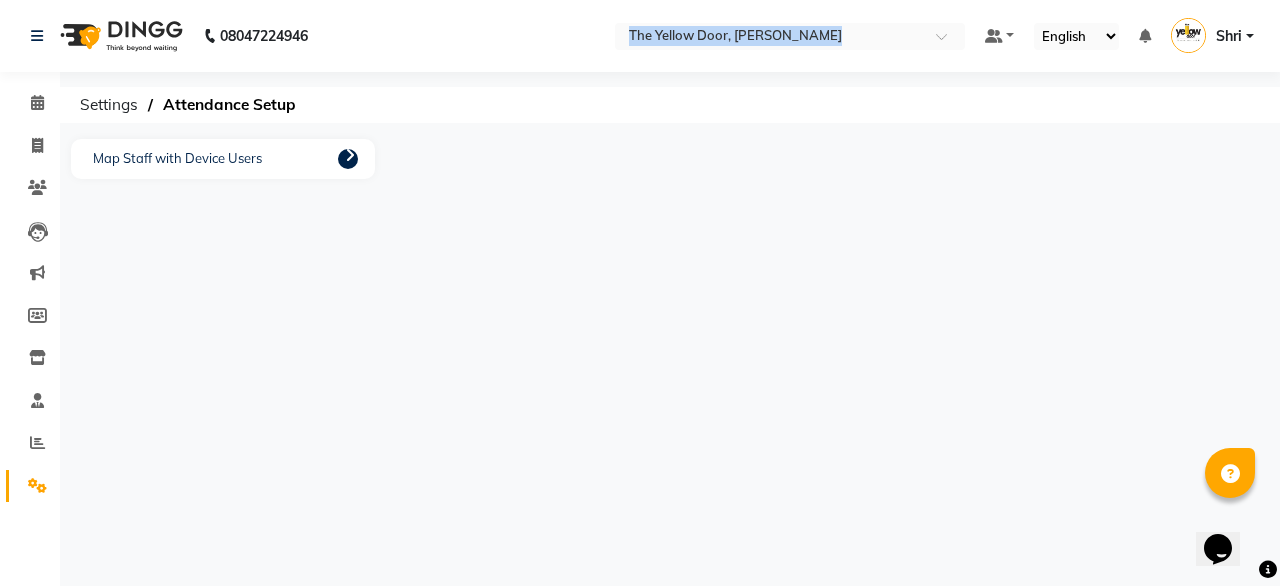 click on "08047224946 Select Location × The Yellow Door, Anekal Taluk Default Panel My Panel English ENGLISH Español العربية मराठी हिंदी ગુજરાતી தமிழ் 中文 Notifications nothing to show Shri Manage Profile Change Password Sign out  Version:3.14.0" 